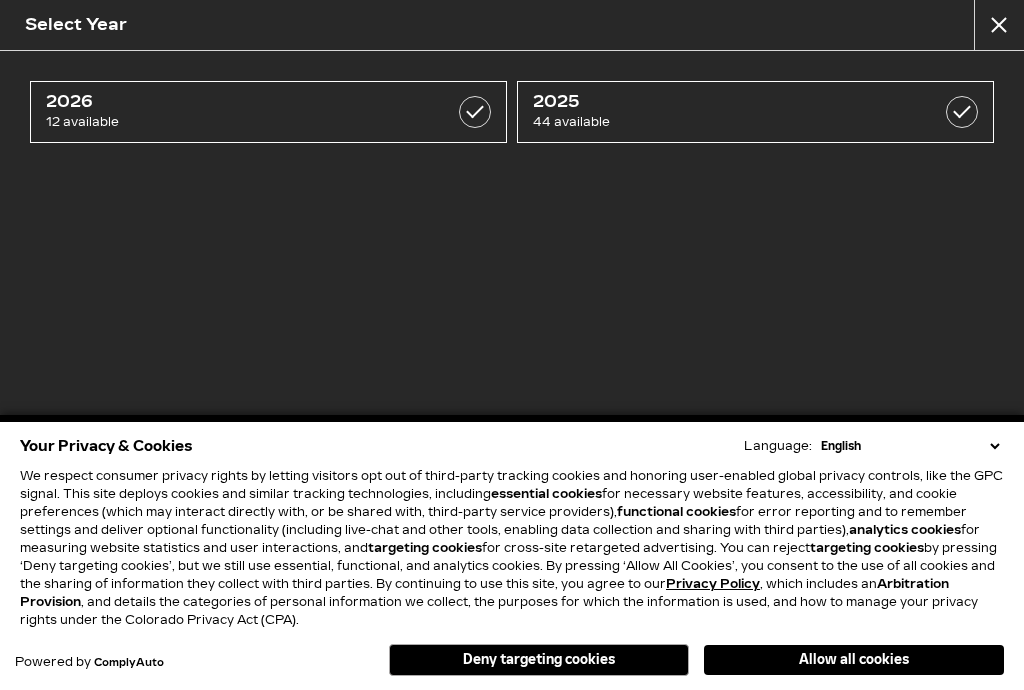 scroll, scrollTop: 0, scrollLeft: 0, axis: both 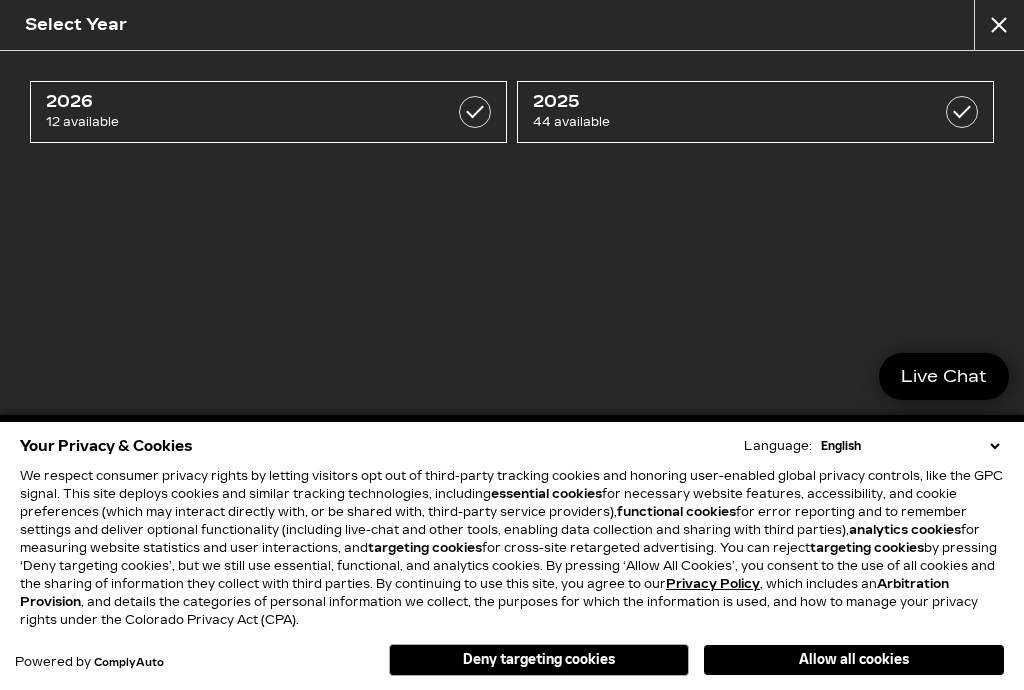 click on "2025" at bounding box center [722, 102] 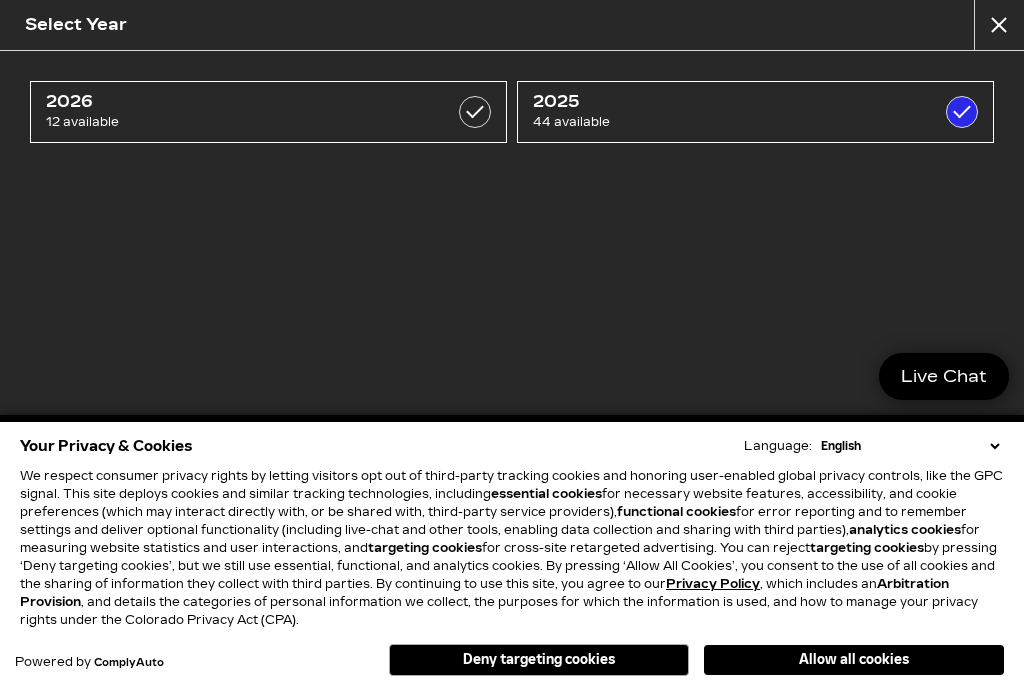 click at bounding box center (999, 25) 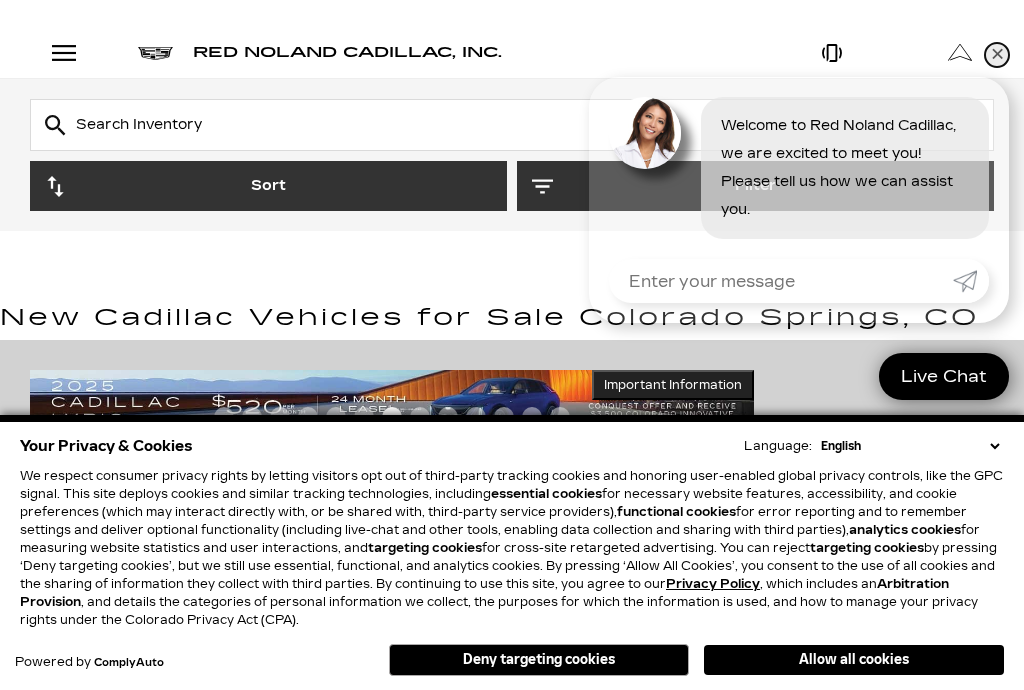 click on "✕" at bounding box center [997, 55] 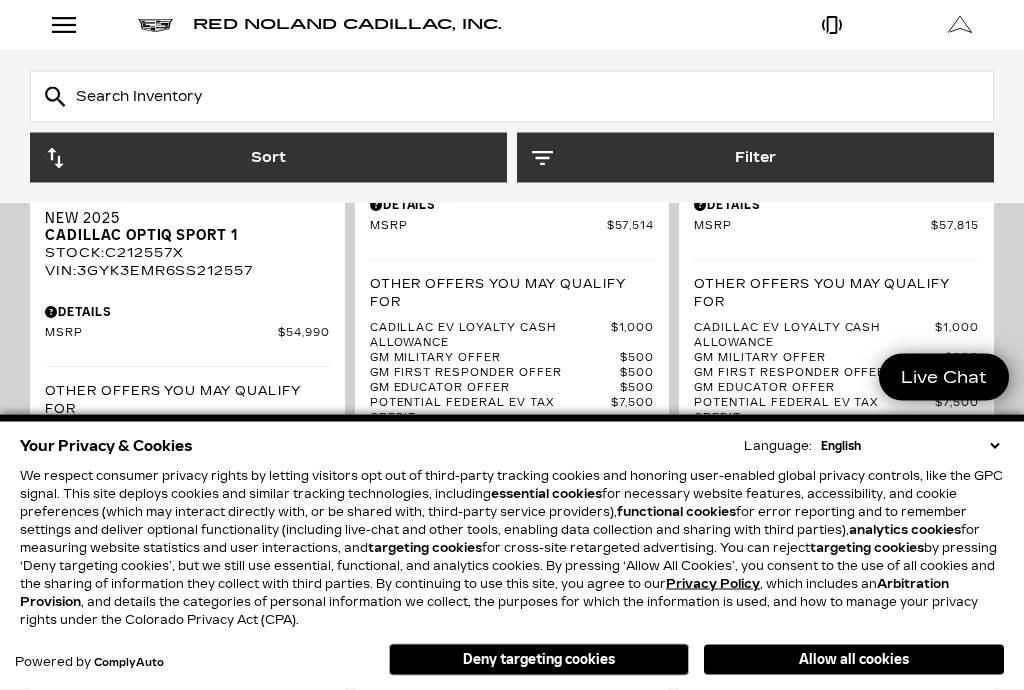 scroll, scrollTop: 777, scrollLeft: 0, axis: vertical 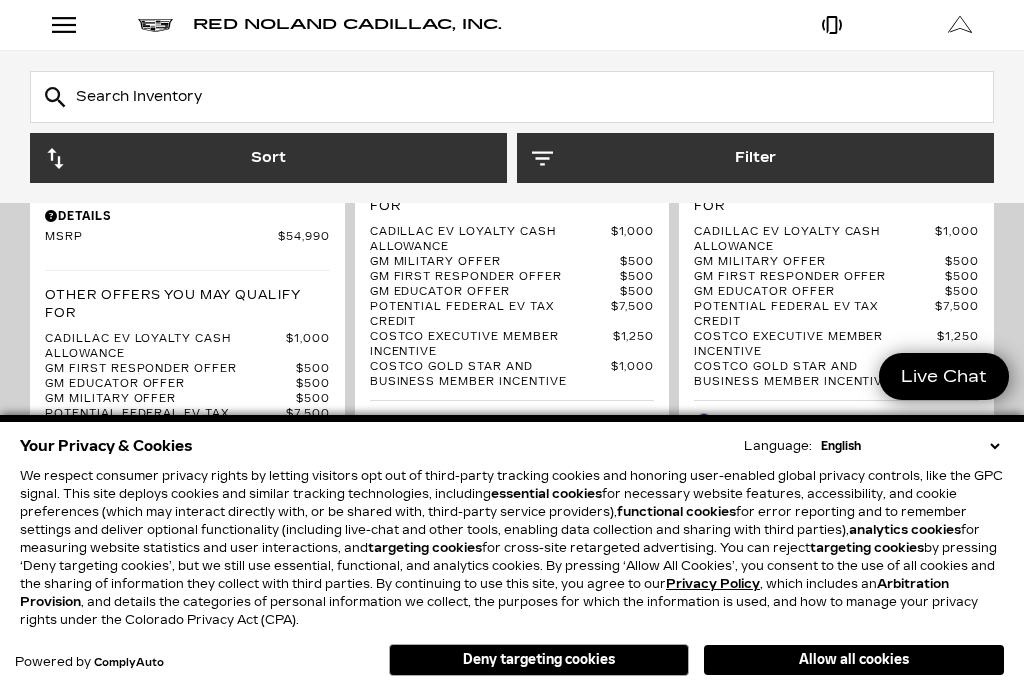 click on "Allow all cookies" at bounding box center (854, 660) 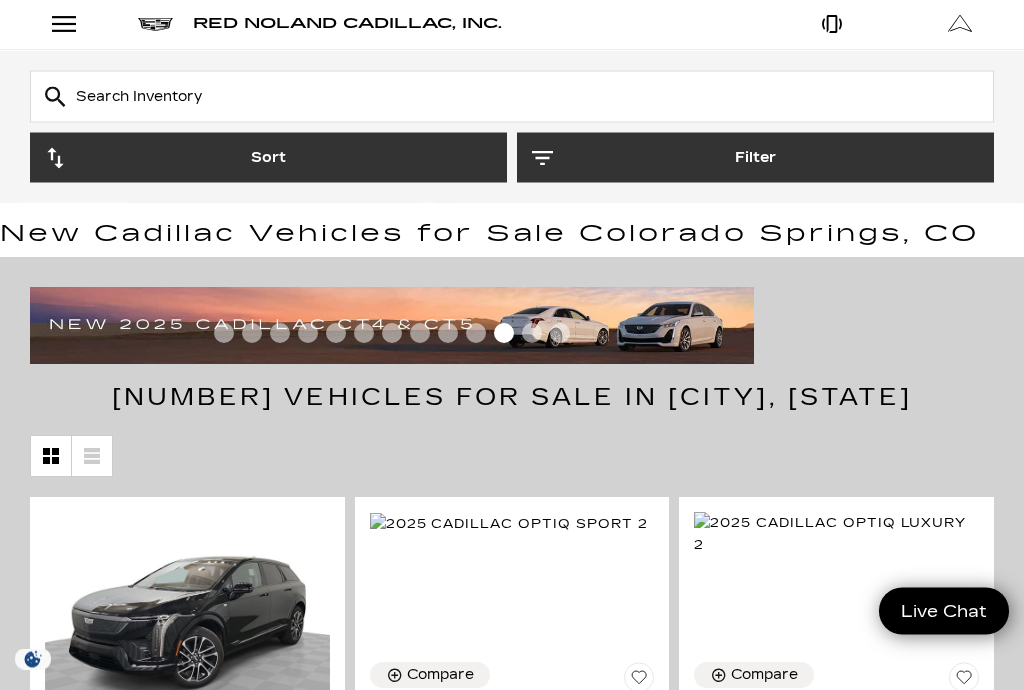 scroll, scrollTop: 0, scrollLeft: 0, axis: both 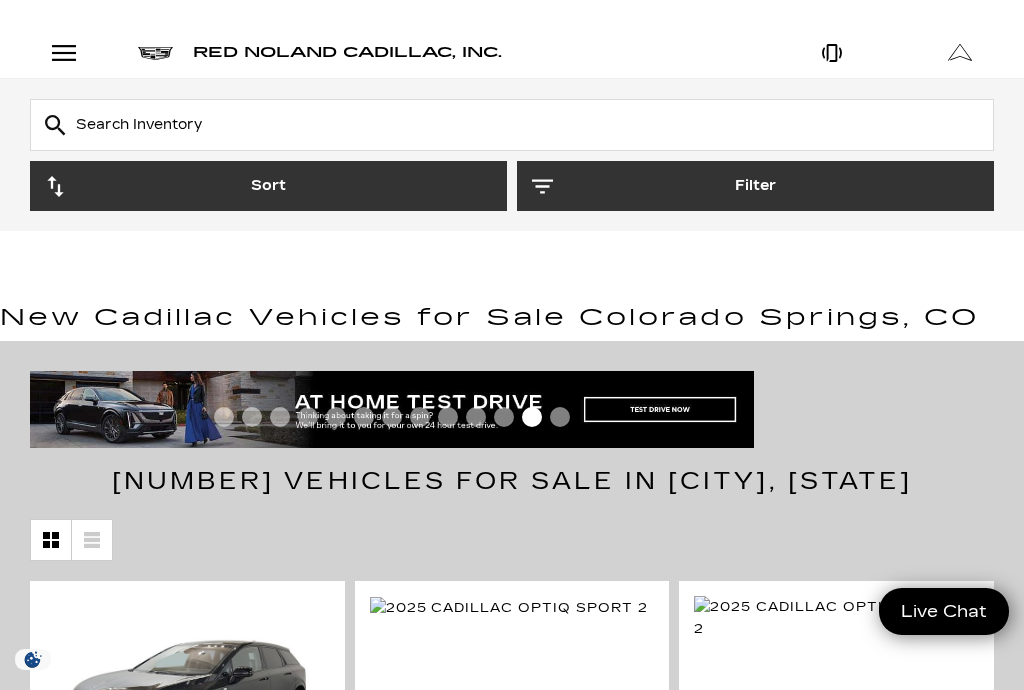 click at bounding box center (64, 53) 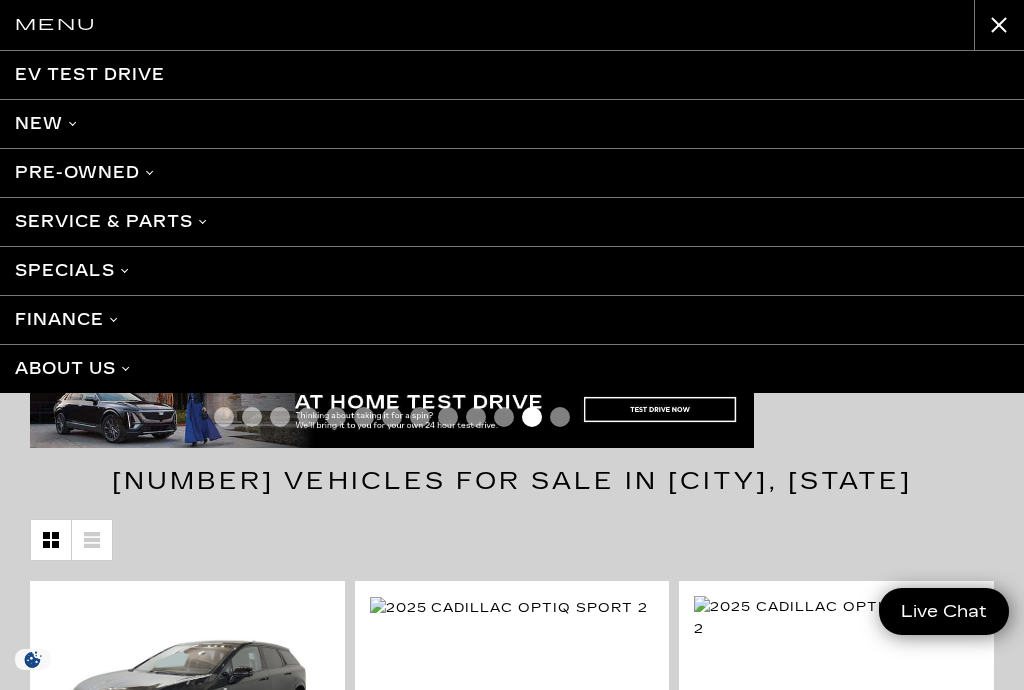 click on "Menu
EV Test Drive
New
Cadillac
Crossovers/SUVs
XT4
XT5
XT6
Escalade
Escalade IQ
OPTIQ
LYRIQ
VISTIQ
Escalade IQL
LYRIQ-V
OPTIQ-V
Sedans
CT4
CT4-V
CT5
CT5-V
CT4-V Blackwing
CT5-V Blackwing
Electric
LYRIQ
Escalade IQ
OPTIQ
VISTIQ
V- Series
Escalade IQL
LYRIQ-V
OPTIQ-V
View All New Vehicles
Retired Service Loaners
Tax Savings for Cadillac
Express Store
Buy Online
LYRIQ Dare to Compare
2024 Cadillac LYRIQ
2025 Escalade IQ
2025 OPTIQ
Cadillac Model Showroom
KBB Instant Cash Offer
EV Test Drive
2026 Optiq-V
Tax Interest Deduction
Pre-Owned
View All Pre-Owned Vehicles
View Certified Pre-Owned Vehicles
Cadillac Certified Pre-Owned
Courtesy Transportation Vehicles
KBB Instant Cash Offer" at bounding box center [512, 345] 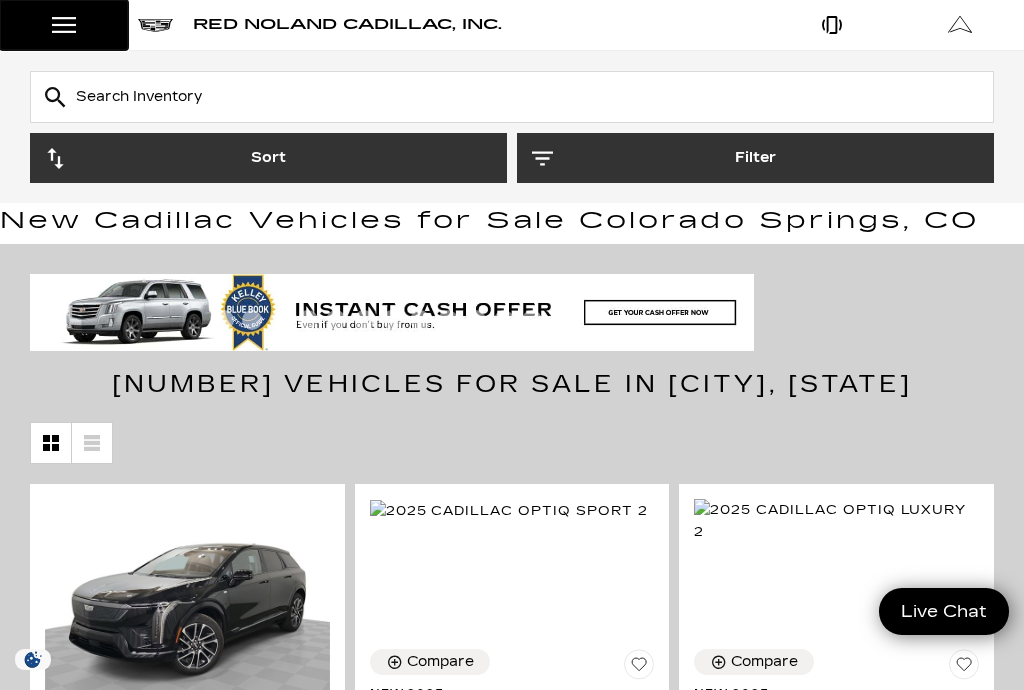 scroll, scrollTop: 96, scrollLeft: 0, axis: vertical 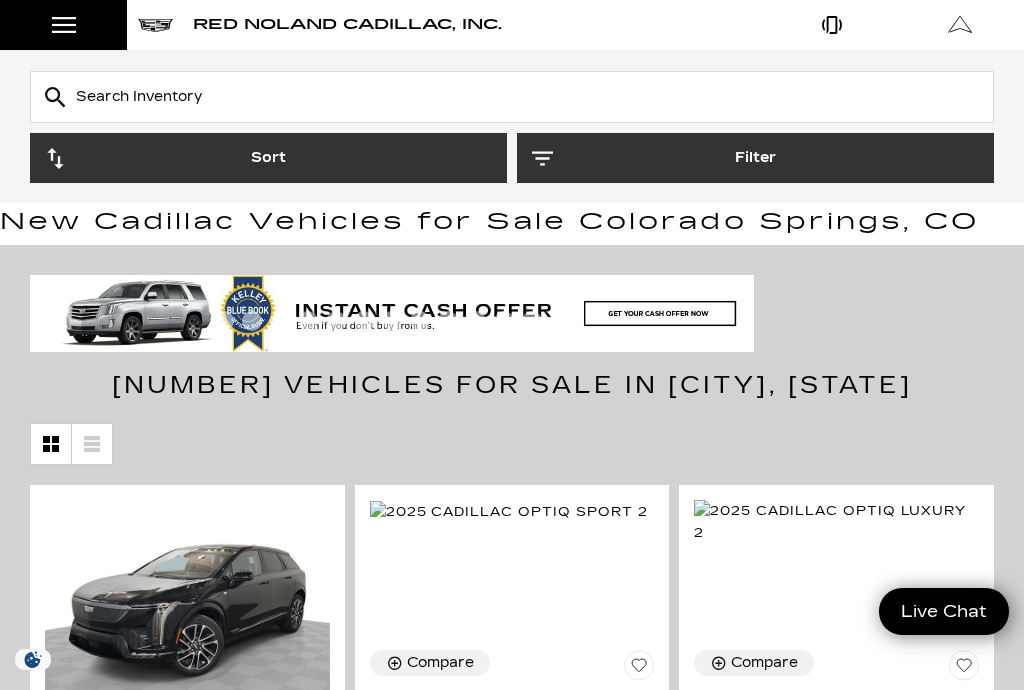 click on "Filter" at bounding box center (755, 158) 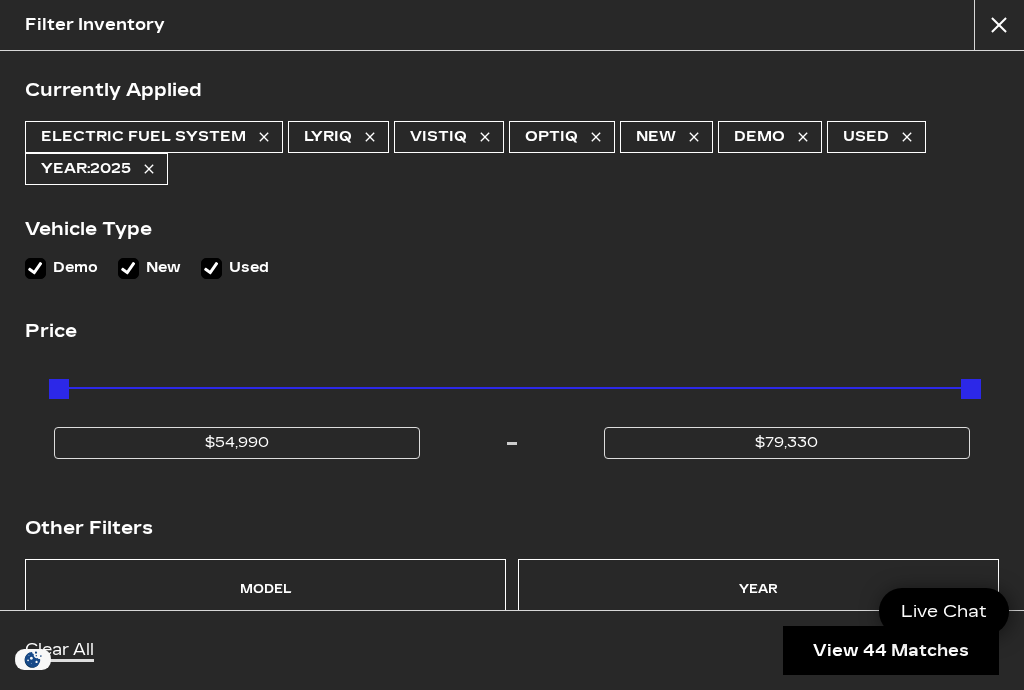 click on "Demo" at bounding box center [35, 268] 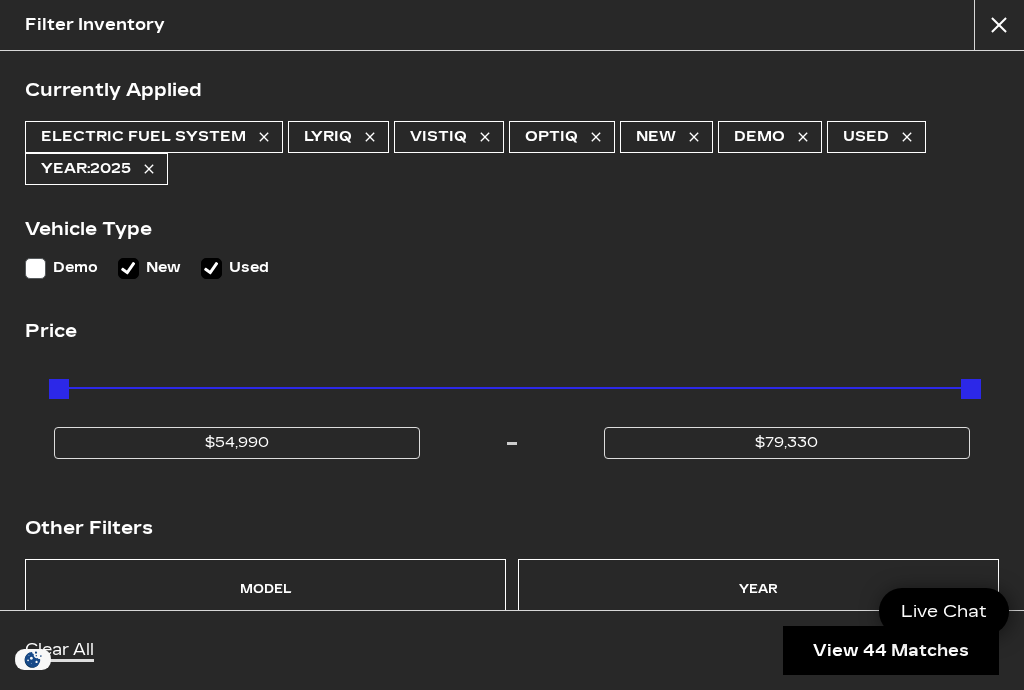 checkbox on "false" 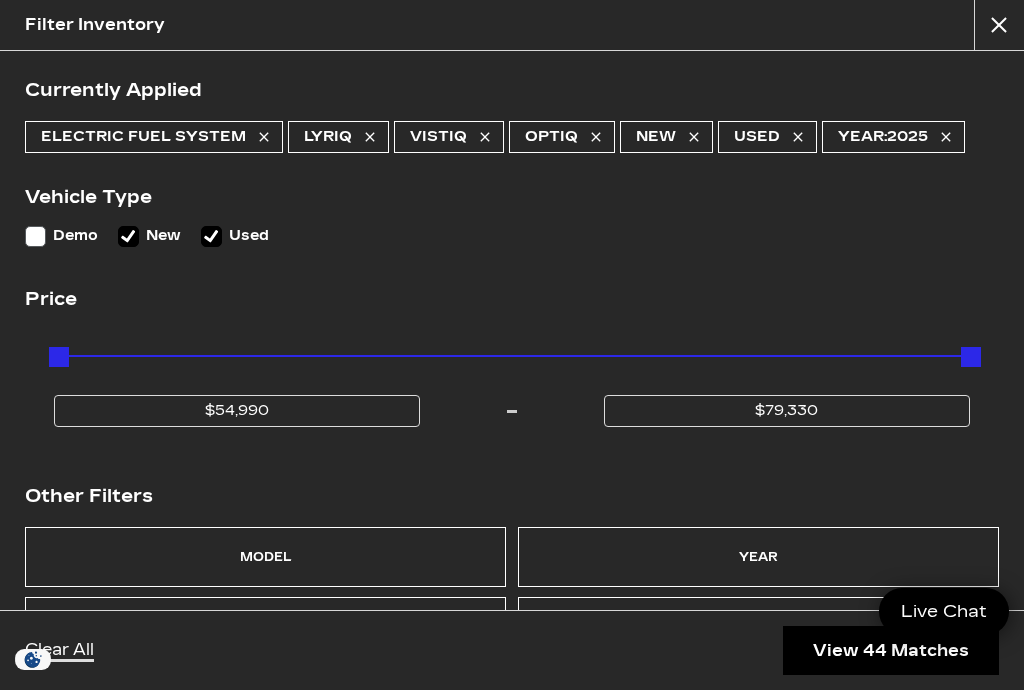 scroll, scrollTop: 0, scrollLeft: 0, axis: both 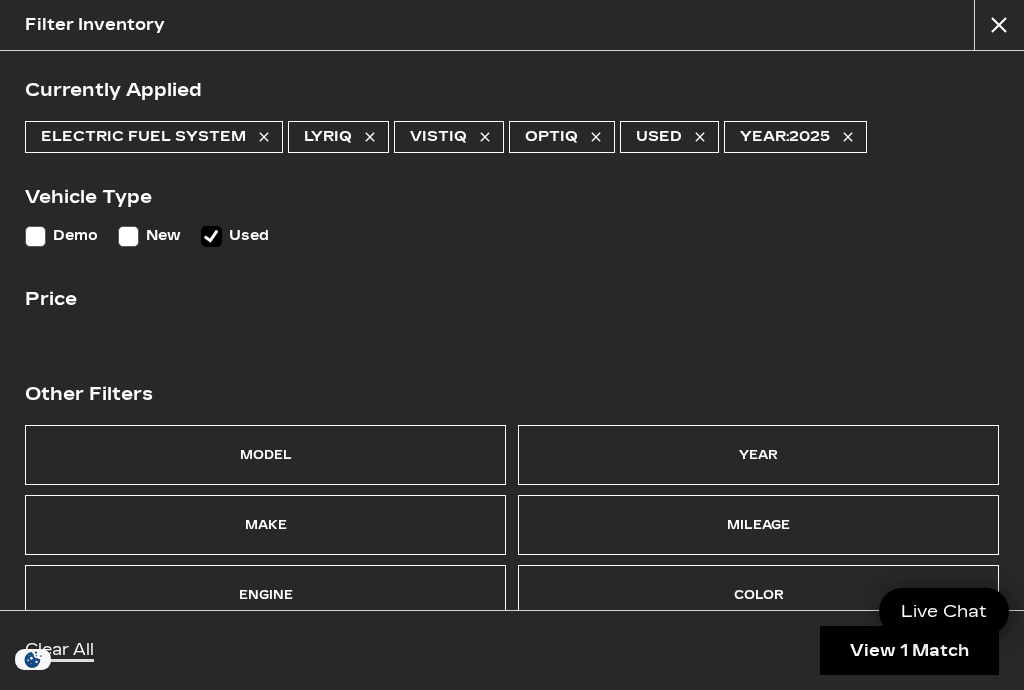 click on "New" at bounding box center [149, 236] 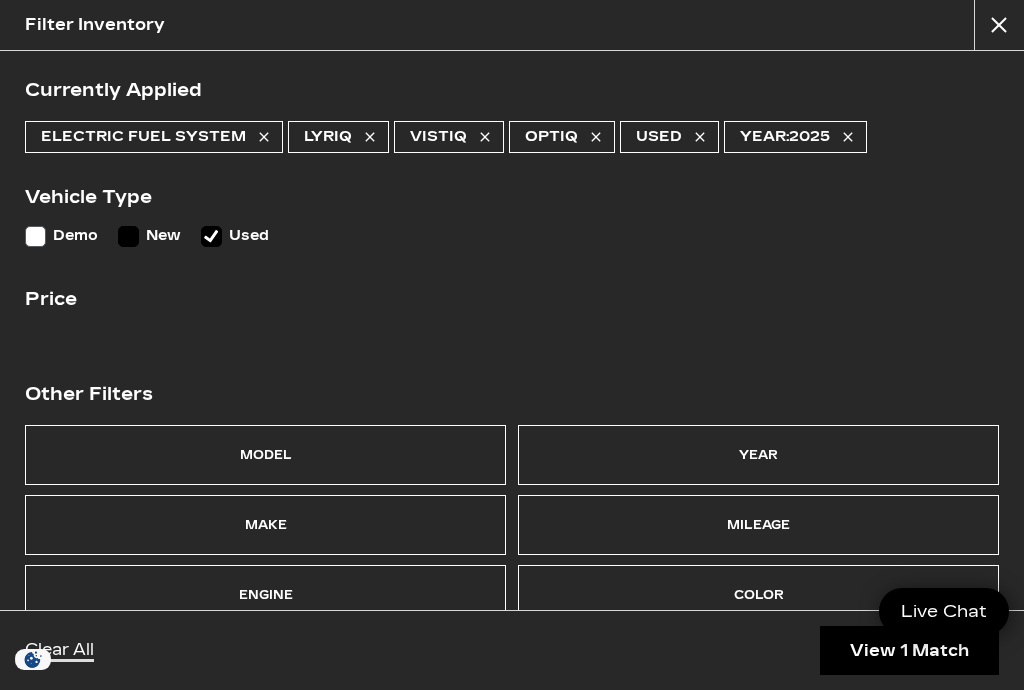 click on "New" at bounding box center [128, 236] 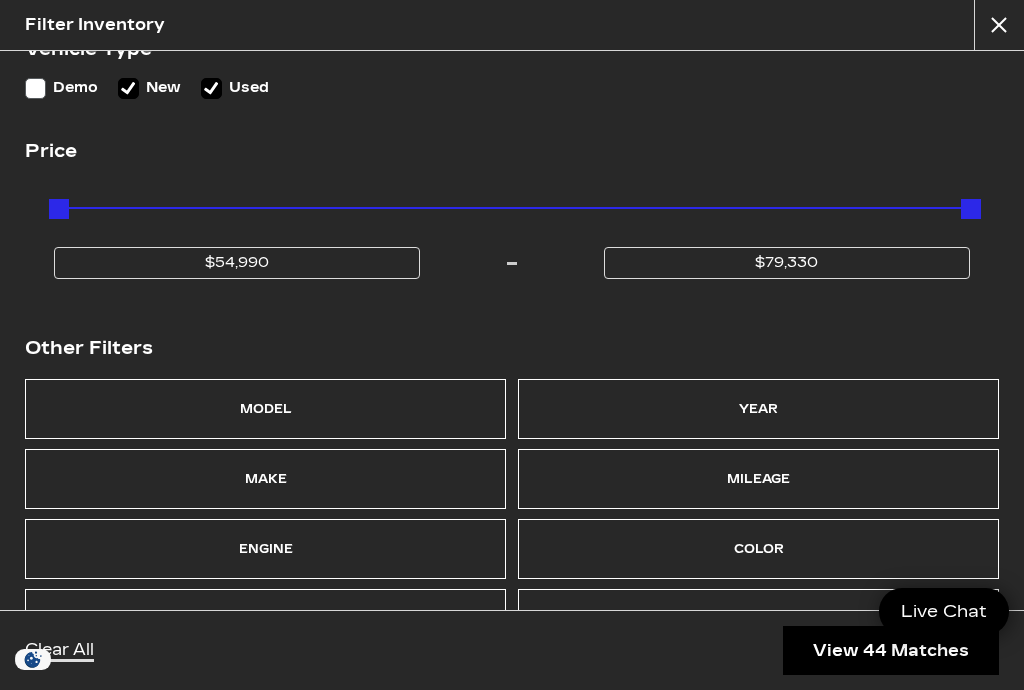 scroll, scrollTop: 150, scrollLeft: 0, axis: vertical 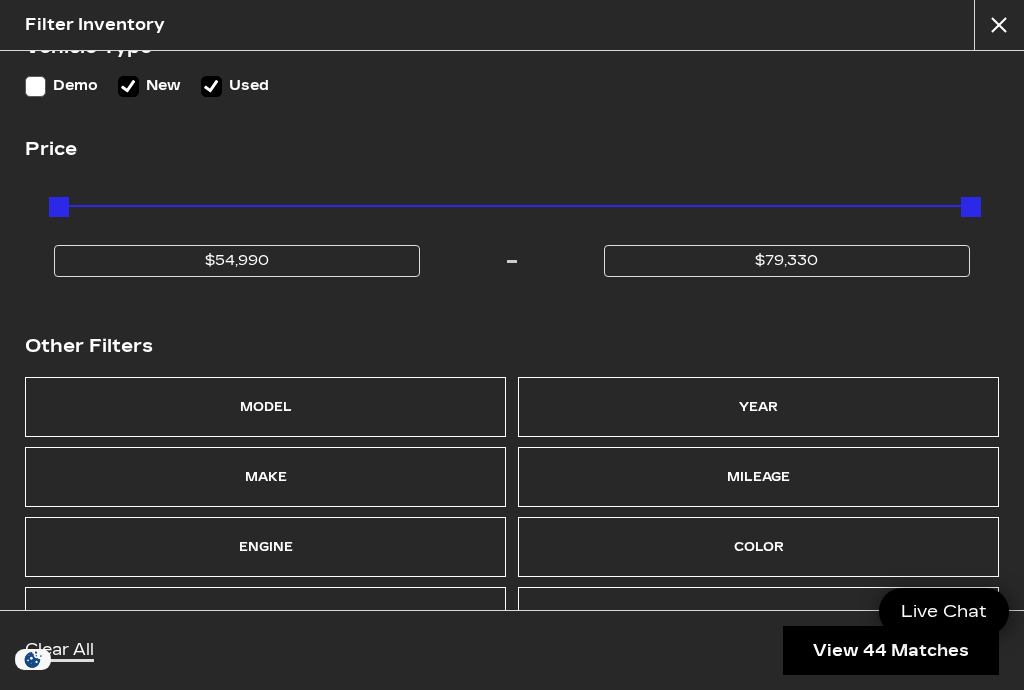 click on "Year" at bounding box center (758, 407) 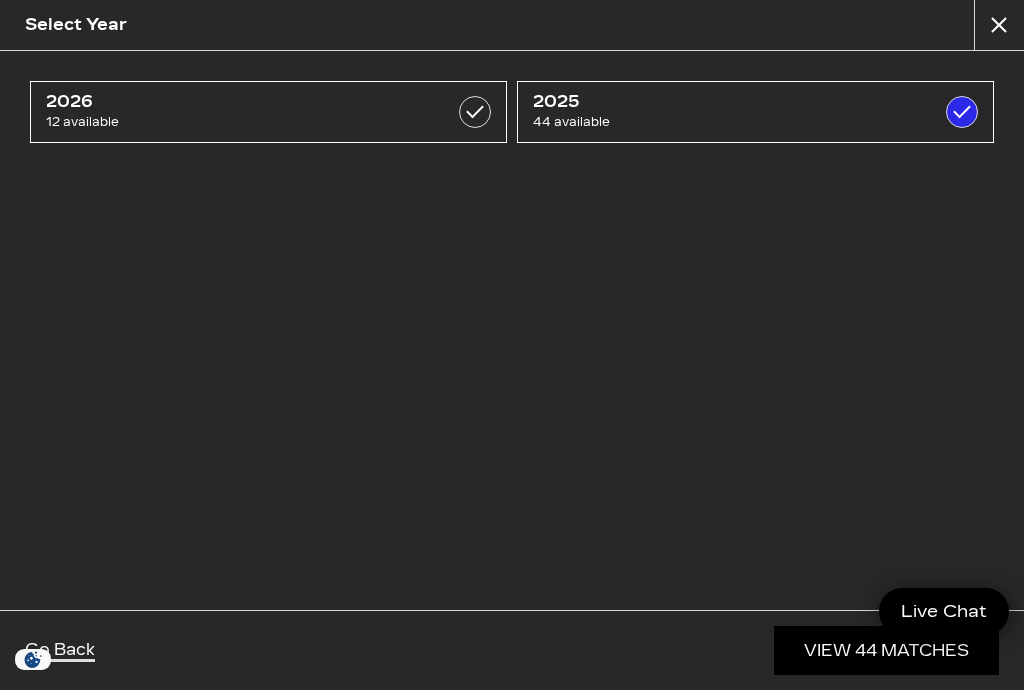 click on "2025" at bounding box center [722, 102] 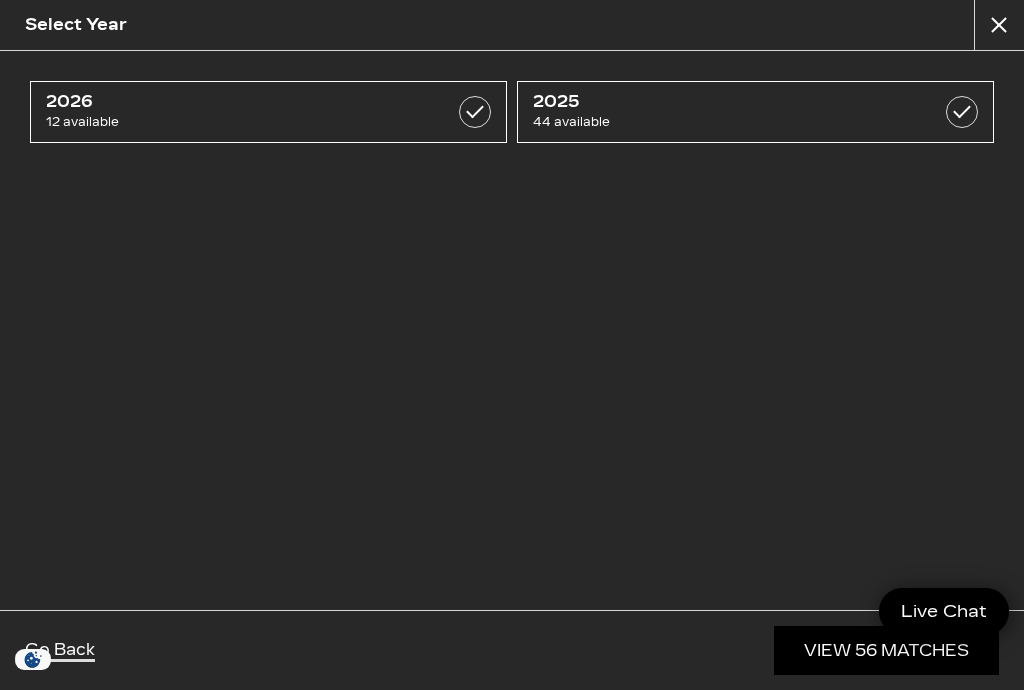 click at bounding box center (962, 112) 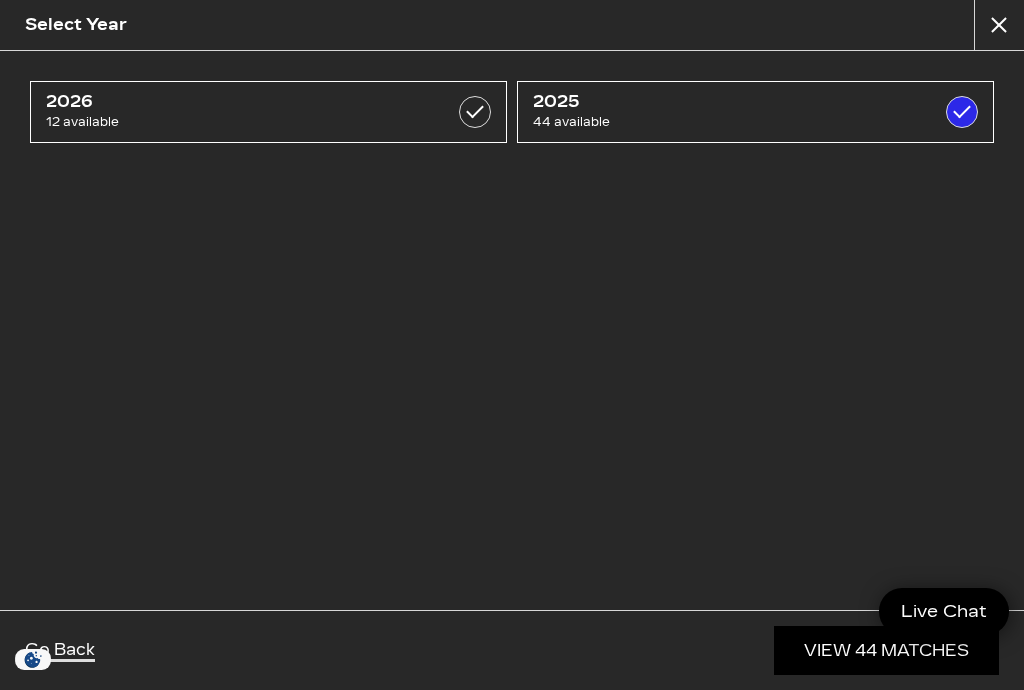 click at bounding box center [962, 112] 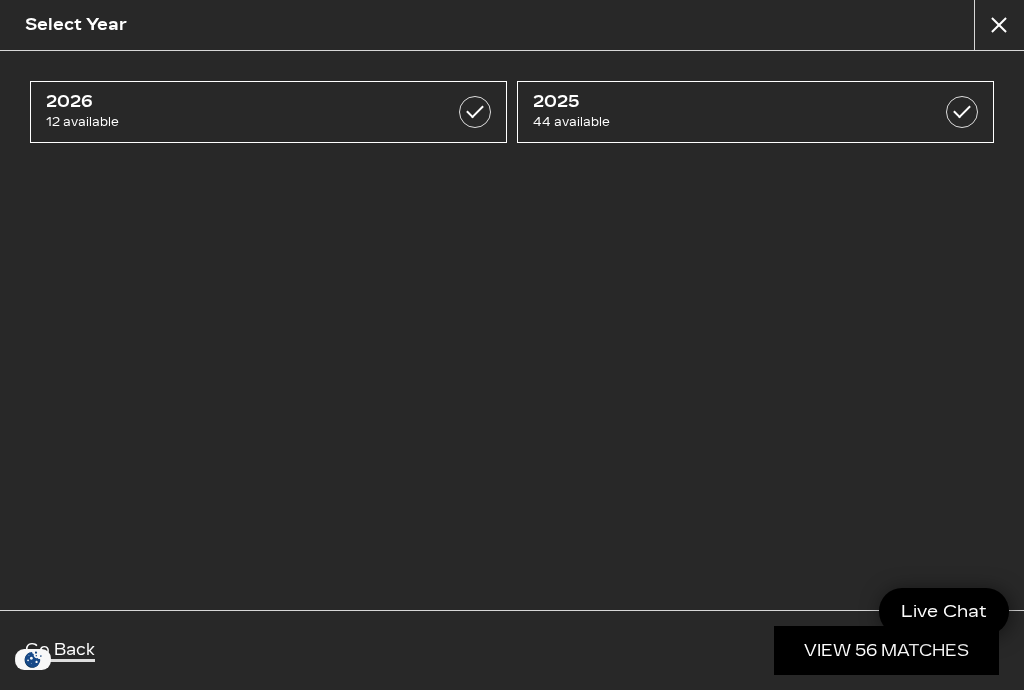 checkbox on "false" 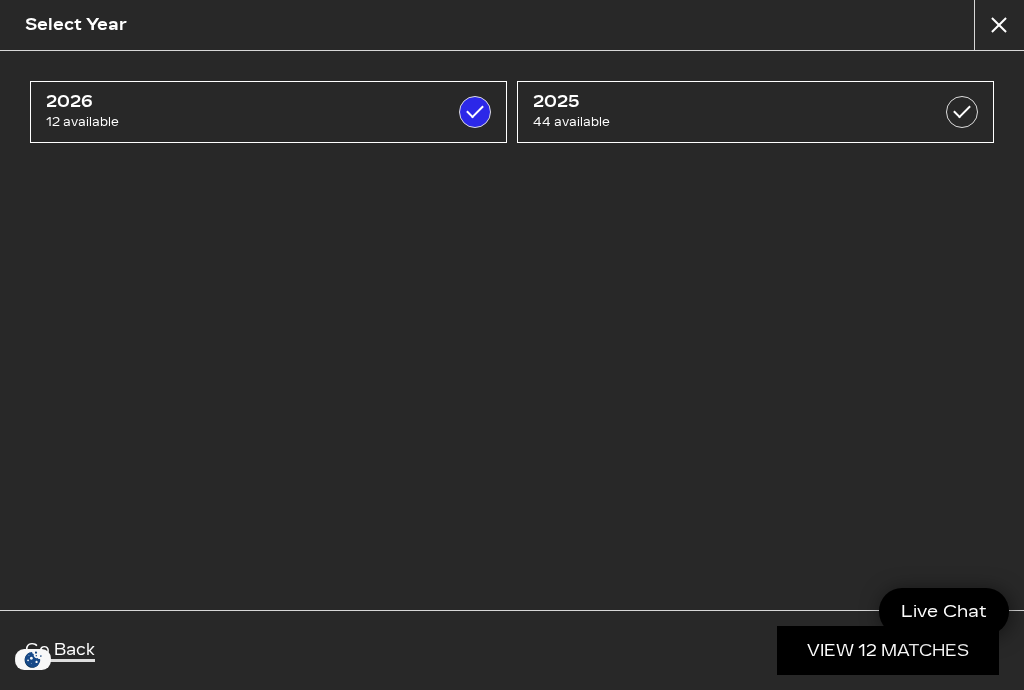 click on "2026" at bounding box center [235, 102] 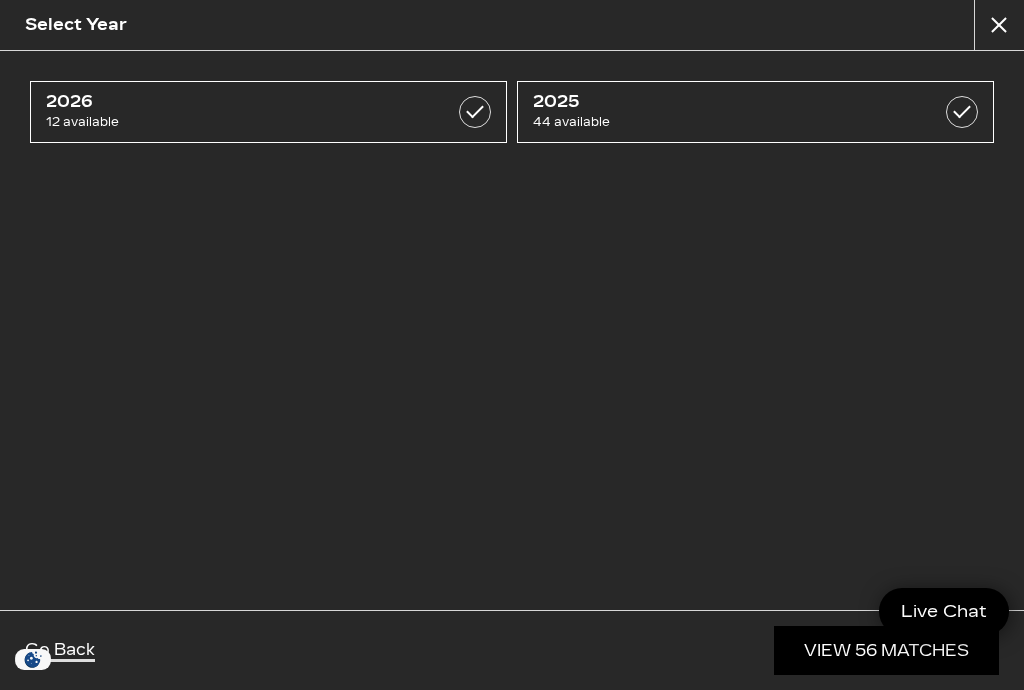 checkbox on "false" 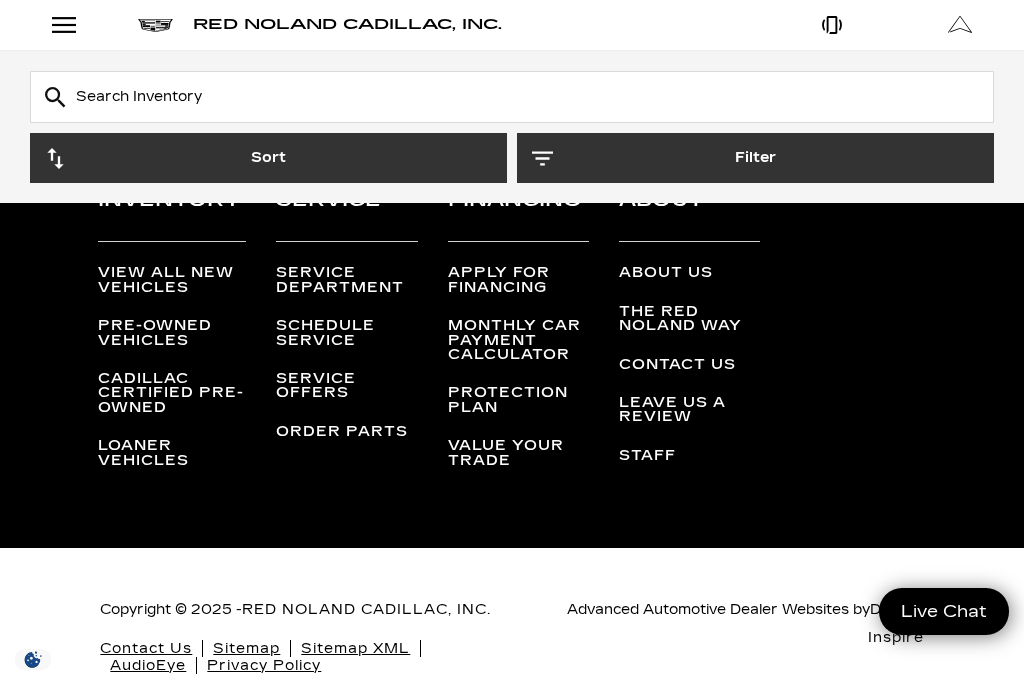 scroll, scrollTop: 10744, scrollLeft: 0, axis: vertical 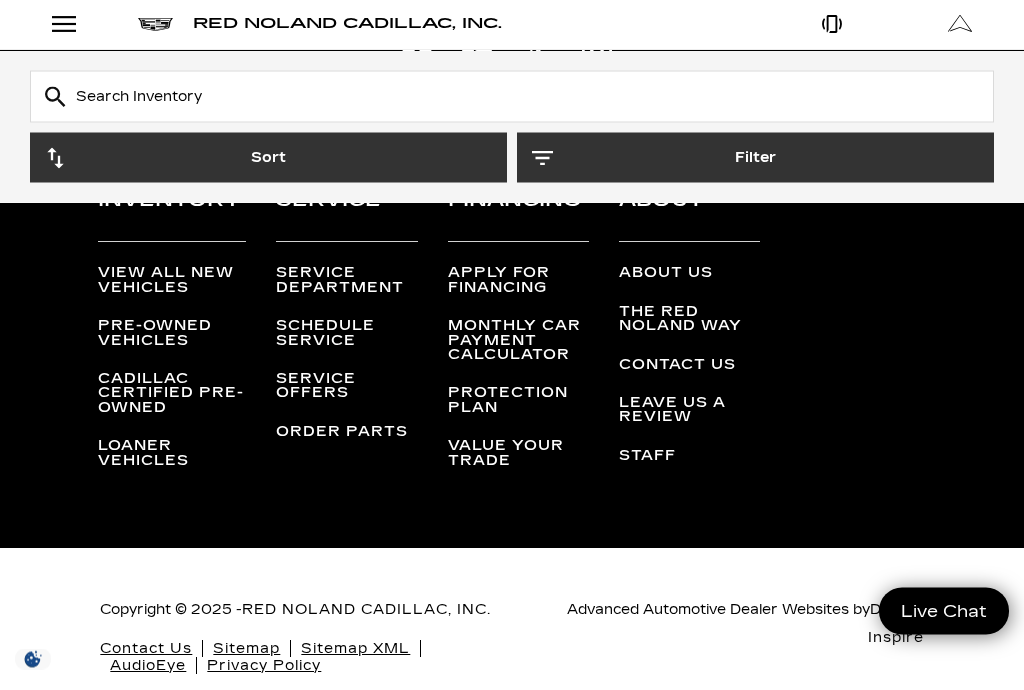 click on "Pre-Owned Vehicles" at bounding box center (172, 334) 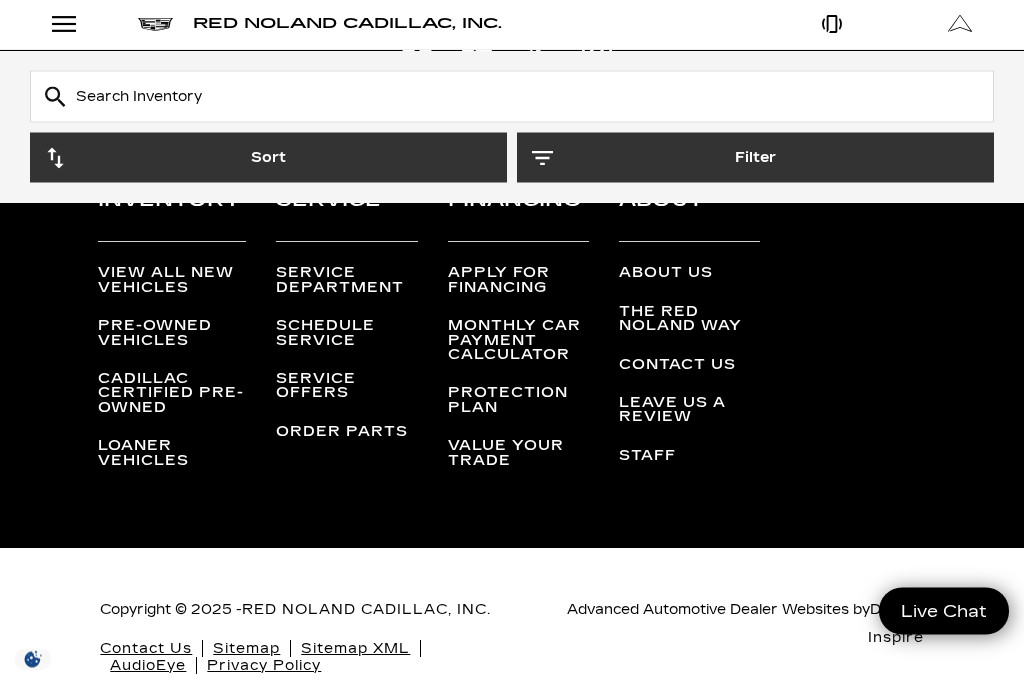 click on "Pre-Owned Vehicles" at bounding box center (172, 334) 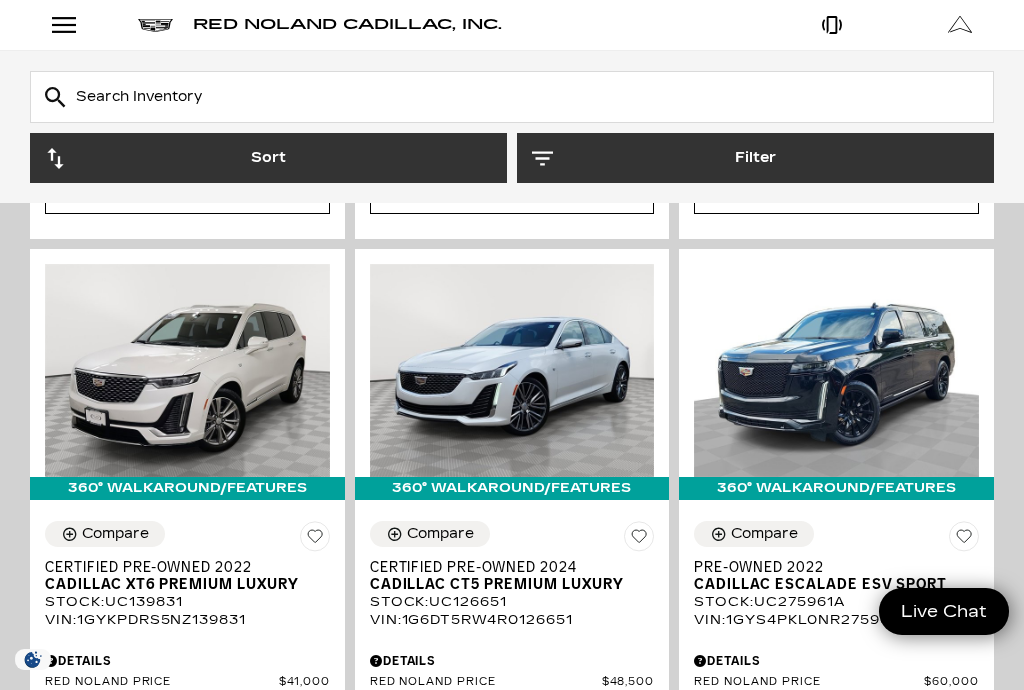 scroll, scrollTop: 2736, scrollLeft: 0, axis: vertical 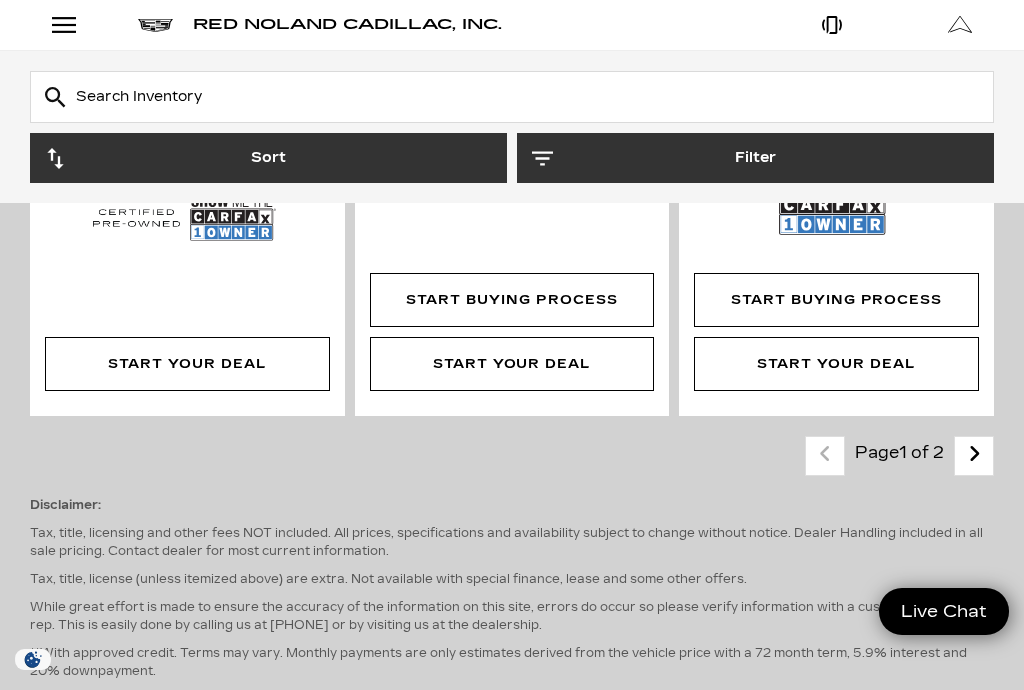 click at bounding box center (974, 454) 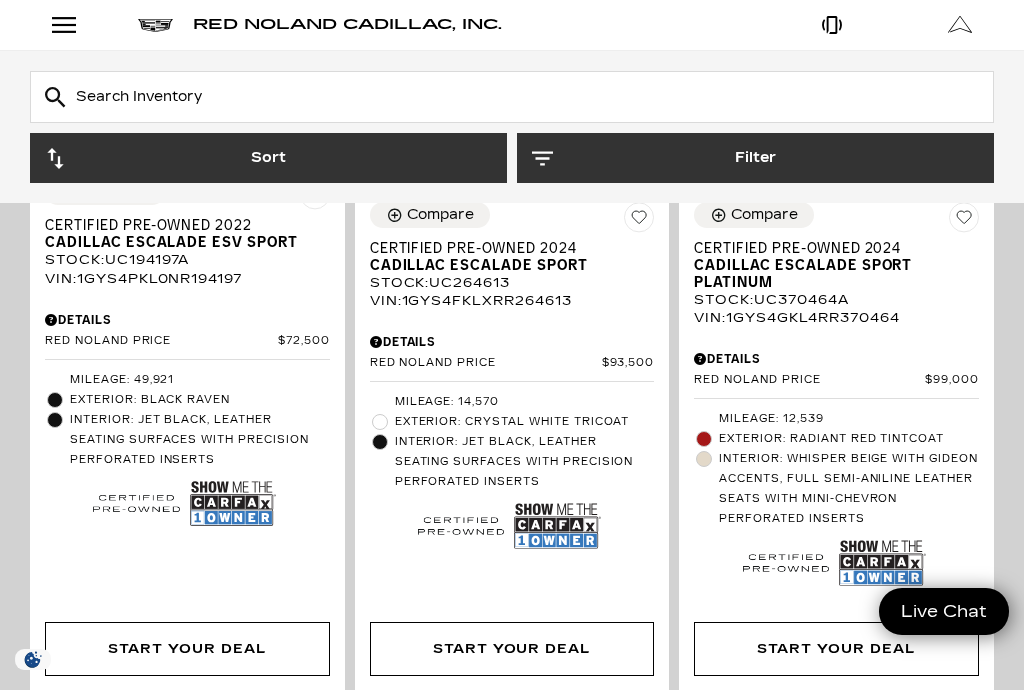 scroll, scrollTop: 3841, scrollLeft: 0, axis: vertical 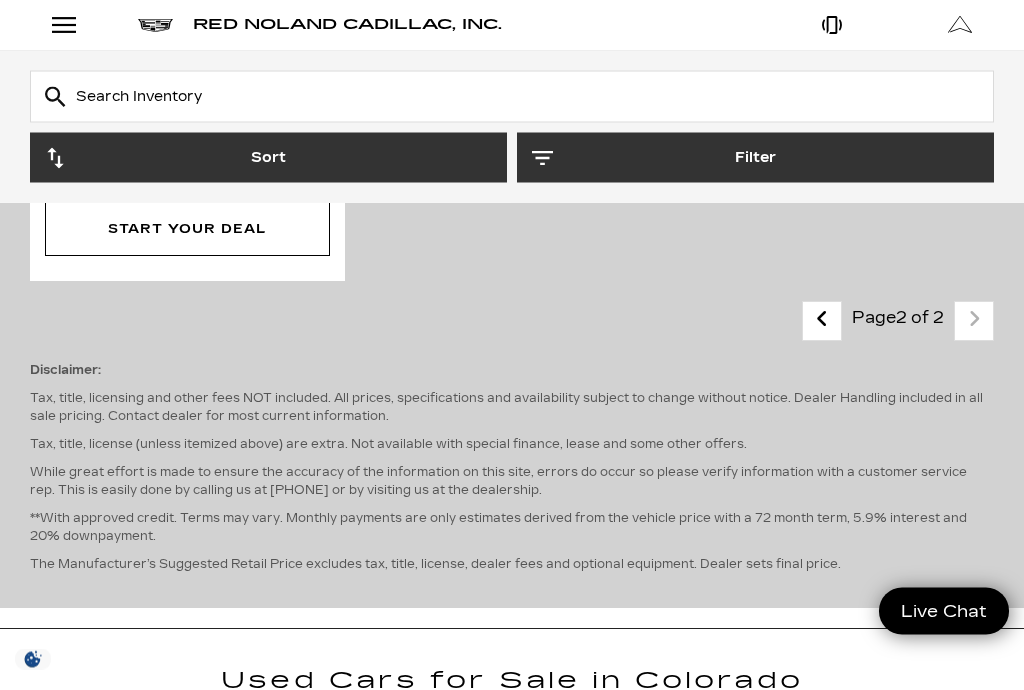 click at bounding box center [822, 320] 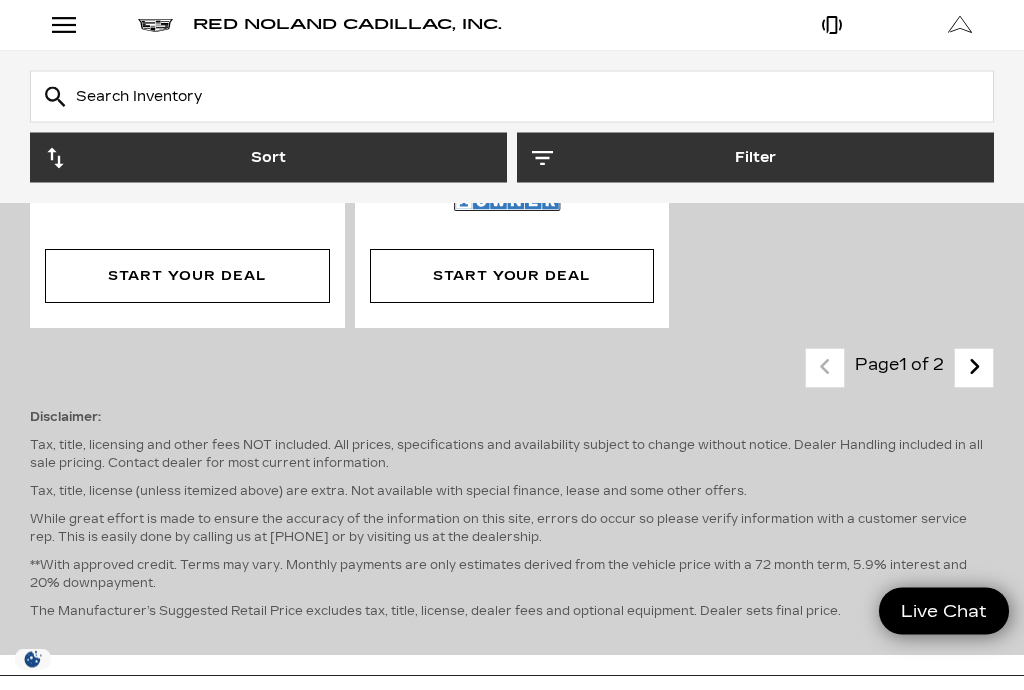 click on "360° WalkAround/Features Compare Pre-Owned 2015 Audi A6 2.0T Premium Plus Stock :  UC039279A VIN:  WAUGFAFC2FN039279  Details
Red Noland Price
$11,500
Disclaimer:
Tax, title, licensing and other fees NOT included. All prices, specifications and availability subject to change without notice. Dealer Handling included in all sale pricing. Contact dealer for most current information.
Tax, title, license (unless itemized above) are extra. Not available with special finance, lease and some other offers.
While great effort is made to ensure the accuracy of the information on this site, errors do occur so please verify information with a customer service rep. This is easily done by calling us at [PHONE] or by visiting us at the dealership.
**With approved credit. Terms may vary. Monthly payments are only estimates derived from the vehicle price with a 72 month term, 5.9% interest and 20% downpayment.
Mileage: 100,542 Exterior: Black See Payment Options Start Your Deal Compare :" at bounding box center [512, -1864] 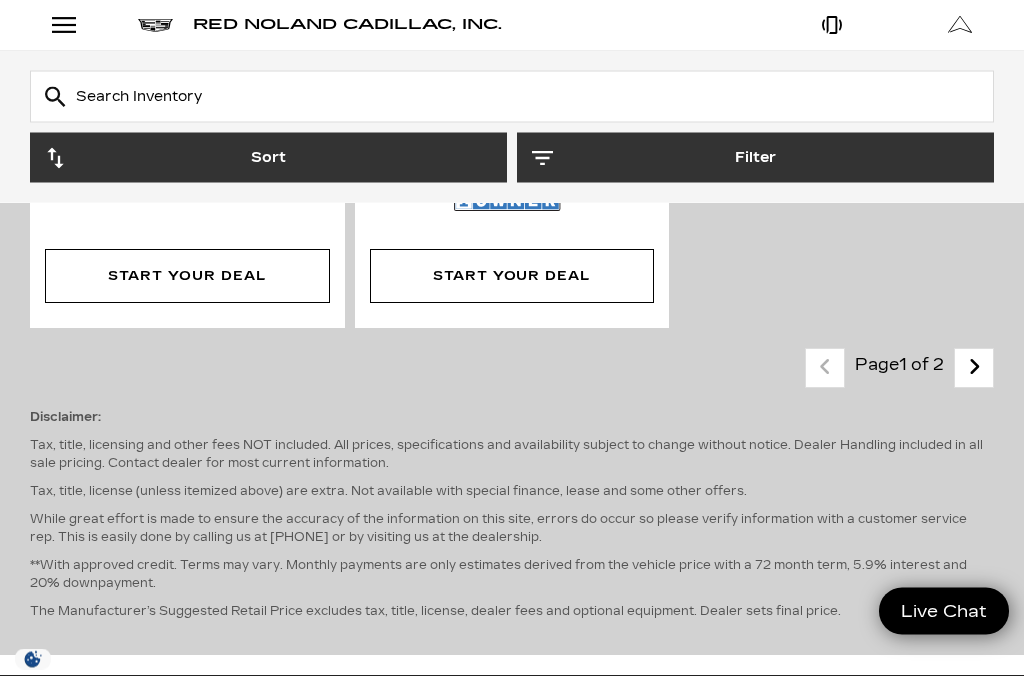 scroll, scrollTop: 4610, scrollLeft: 0, axis: vertical 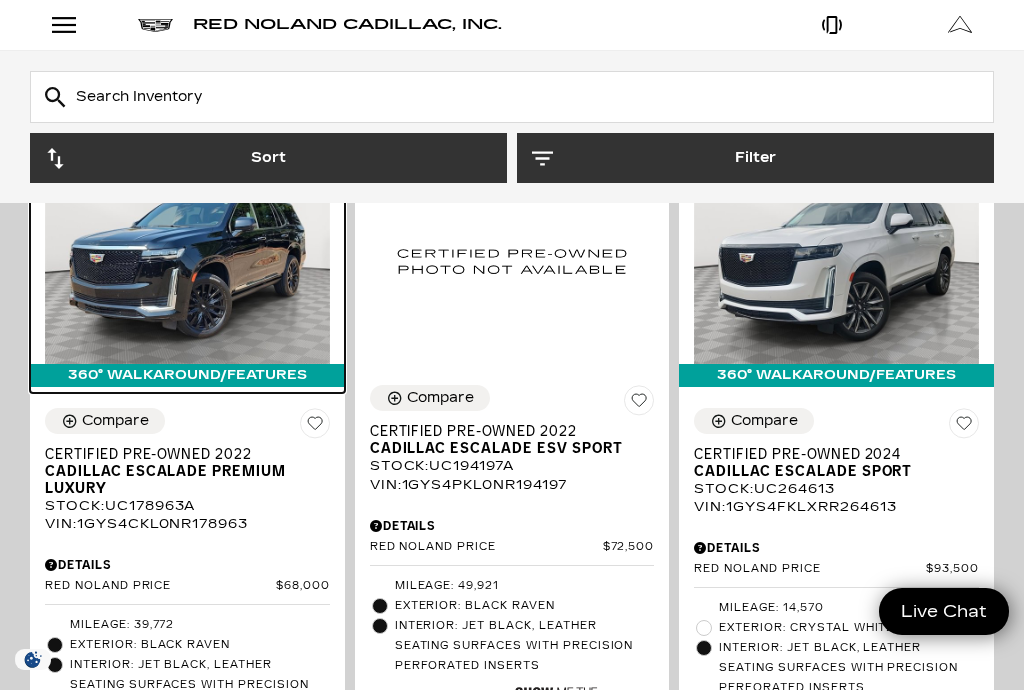 click at bounding box center (187, 257) 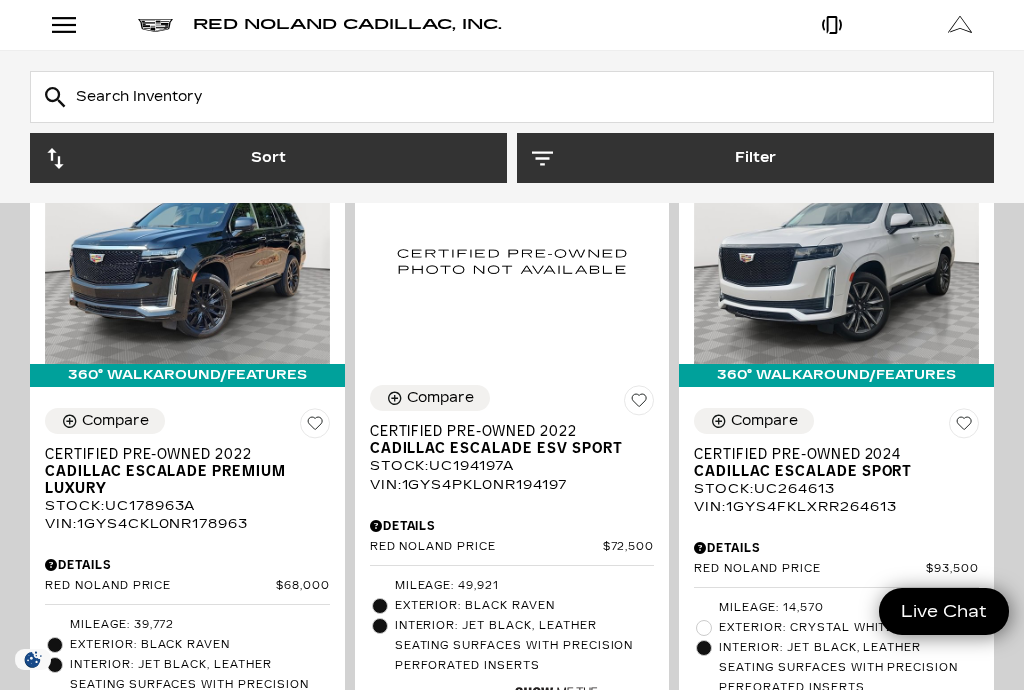 click on "Details
Red Noland Price
$68,000
Disclaimer:
Tax, title, licensing and other fees NOT included. All prices, specifications and availability subject to change without notice. Dealer Handling included in all sale pricing. Contact dealer for most current information.
Tax, title, license (unless itemized above) are extra. Not available with special finance, lease and some other offers.
While great effort is made to ensure the accuracy of the information on this site, errors do occur so please verify information with a customer service rep. This is easily done by calling us at [PHONE] or by visiting us at the dealership.
**With approved credit. Terms may vary. Monthly payments are only estimates derived from the vehicle price with a 72 month term, 5.9% interest and 20% downpayment." 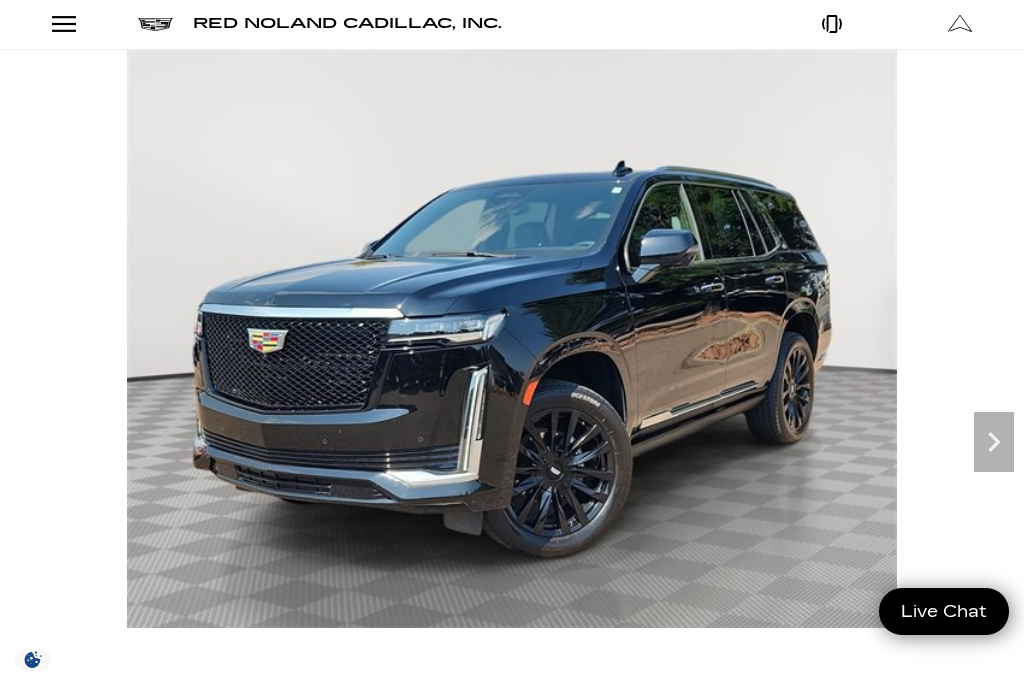 scroll, scrollTop: 1, scrollLeft: 0, axis: vertical 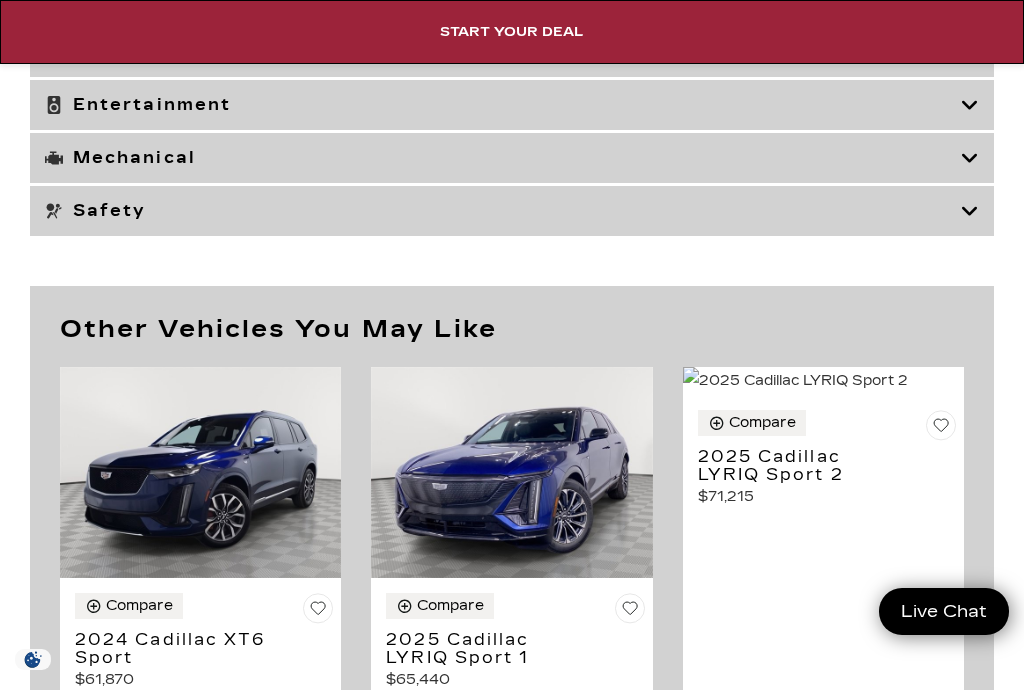 click at bounding box center (200, 472) 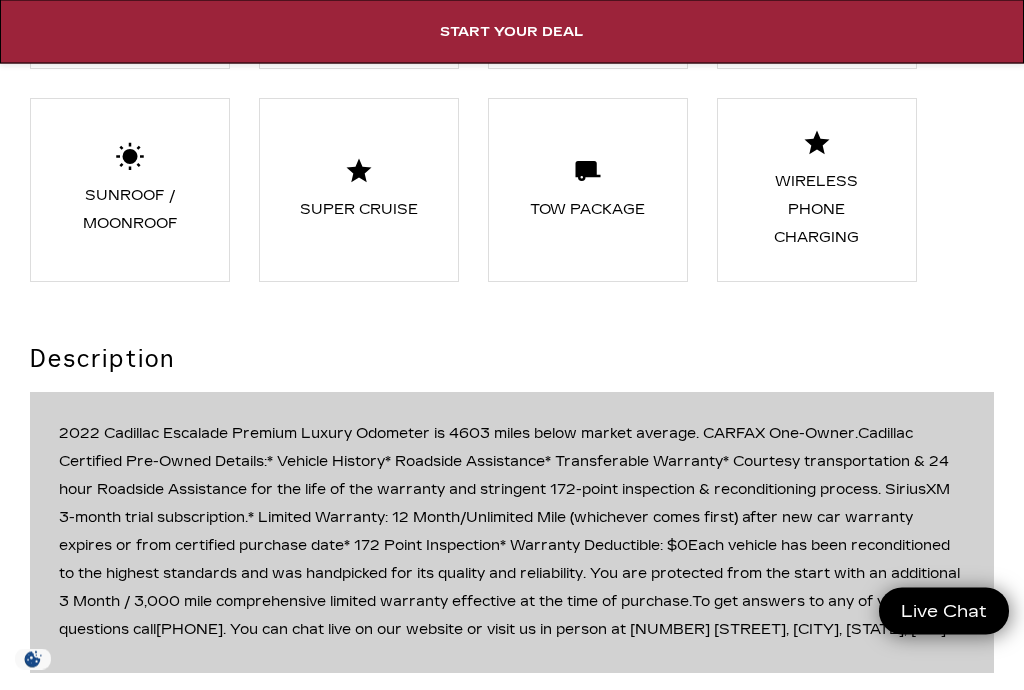 scroll, scrollTop: 5429, scrollLeft: 0, axis: vertical 